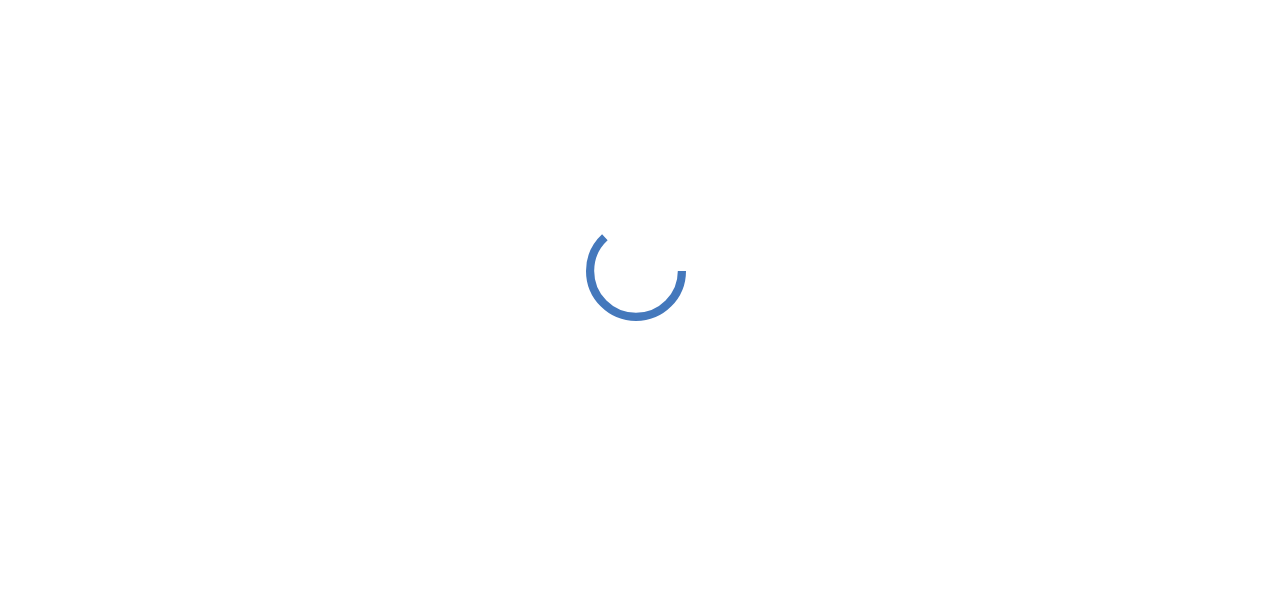 scroll, scrollTop: 0, scrollLeft: 0, axis: both 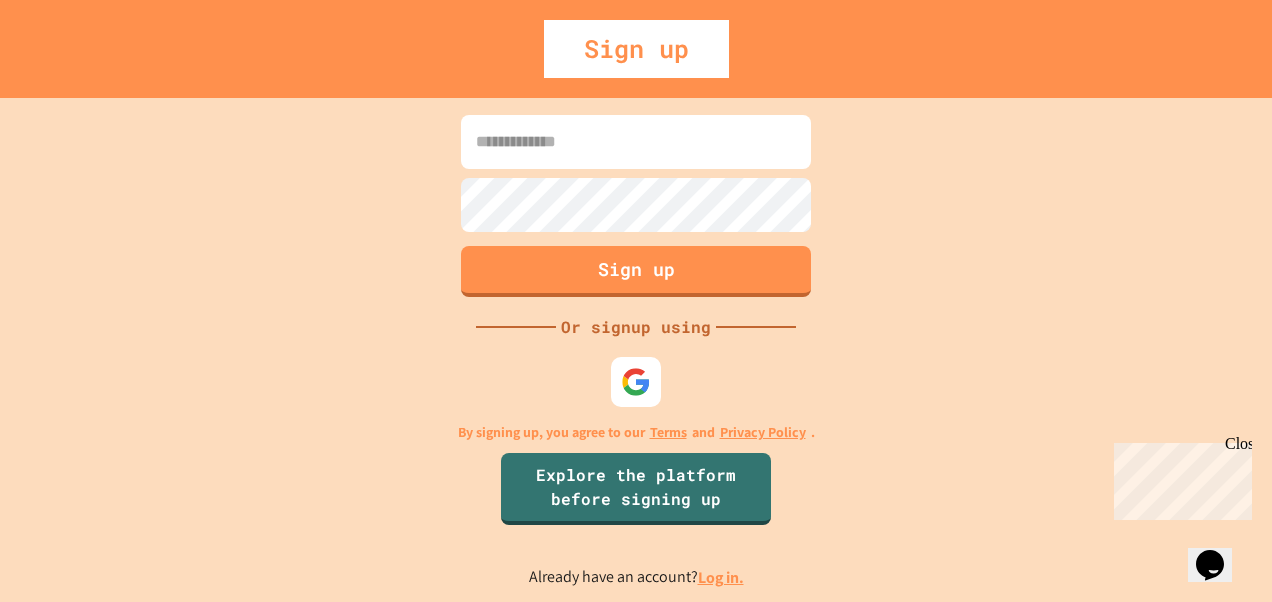 click at bounding box center [636, 142] 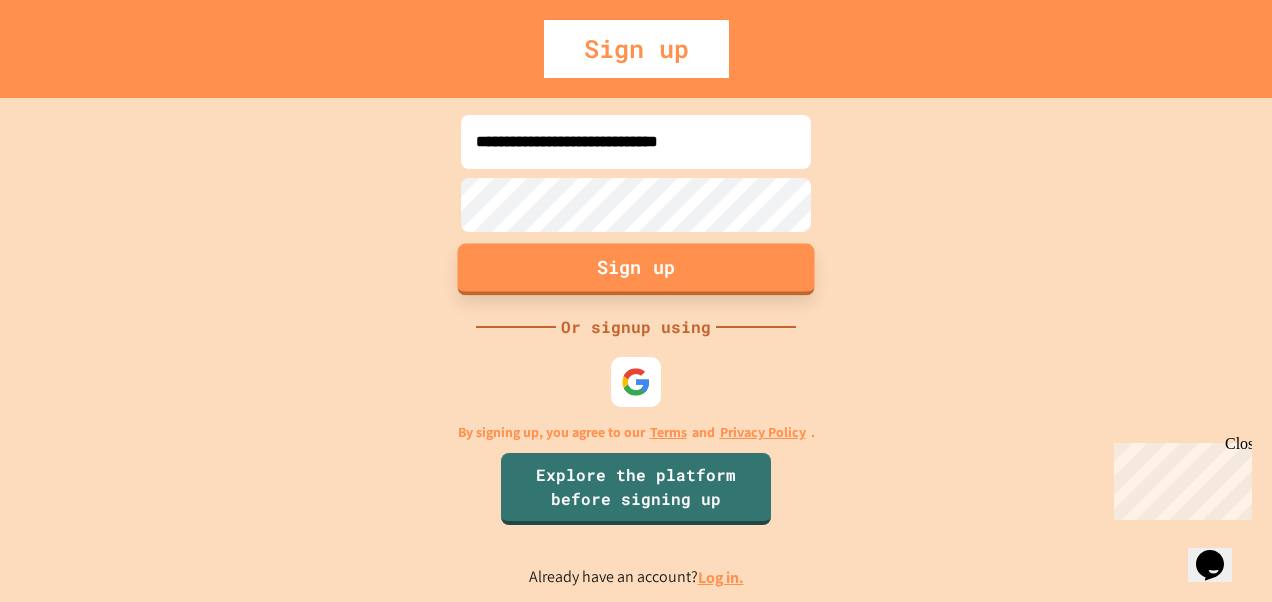 click on "Sign up" at bounding box center [636, 269] 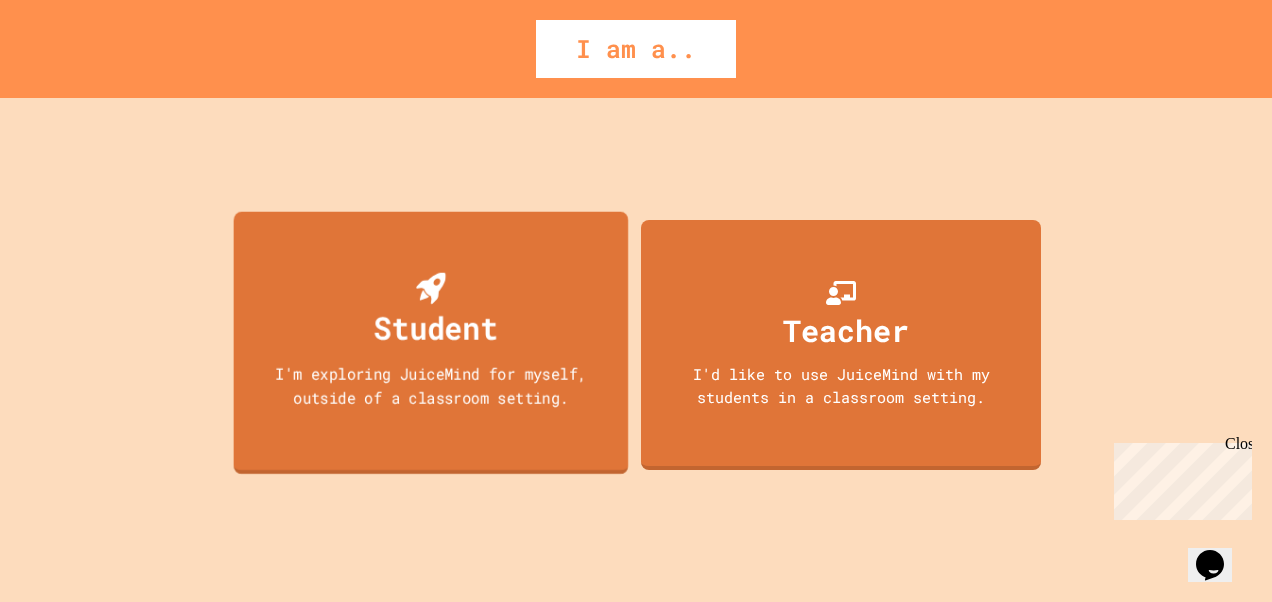 click on "Student I'm exploring JuiceMind for myself, outside of a classroom setting." at bounding box center (431, 343) 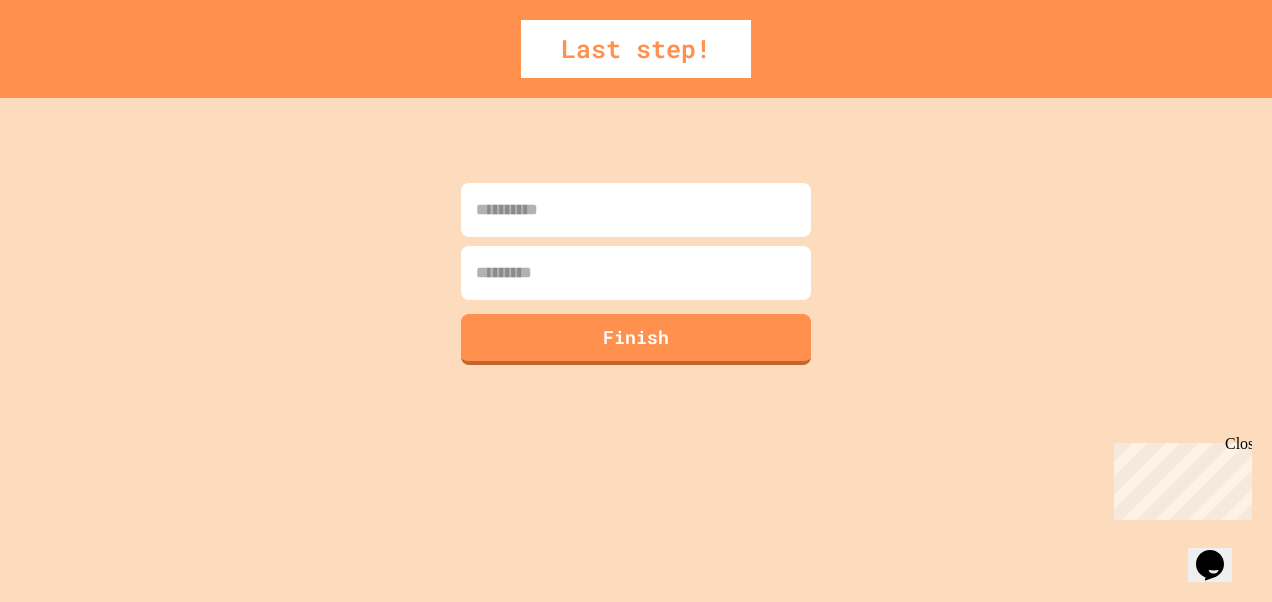 click at bounding box center (636, 210) 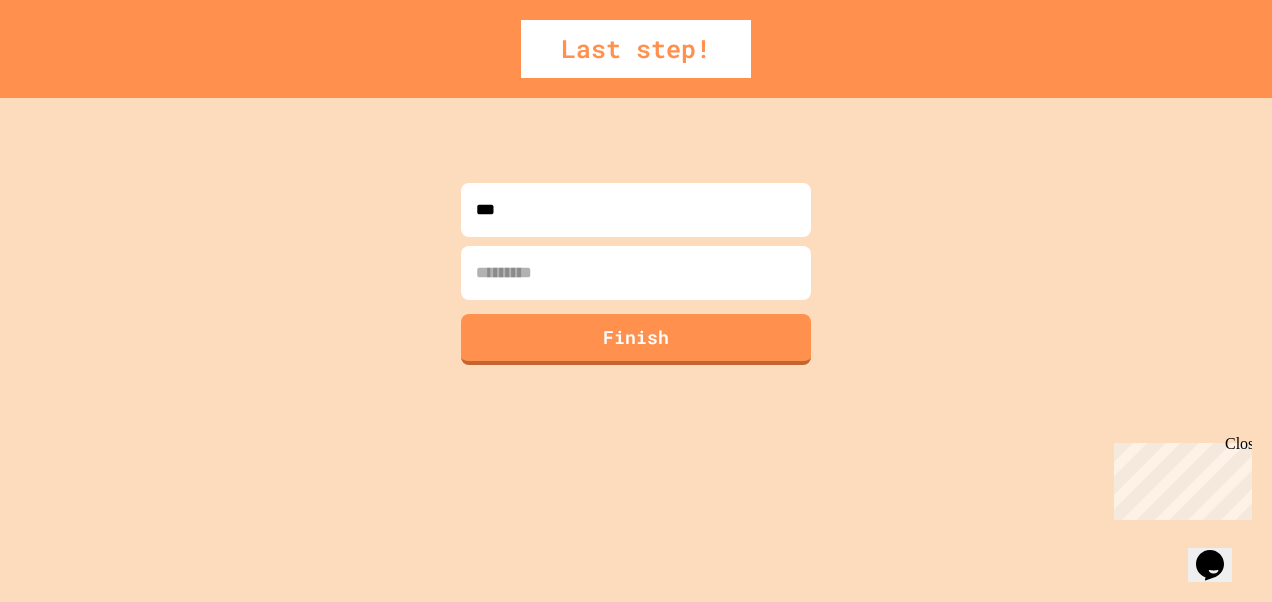 click on "***" at bounding box center (636, 210) 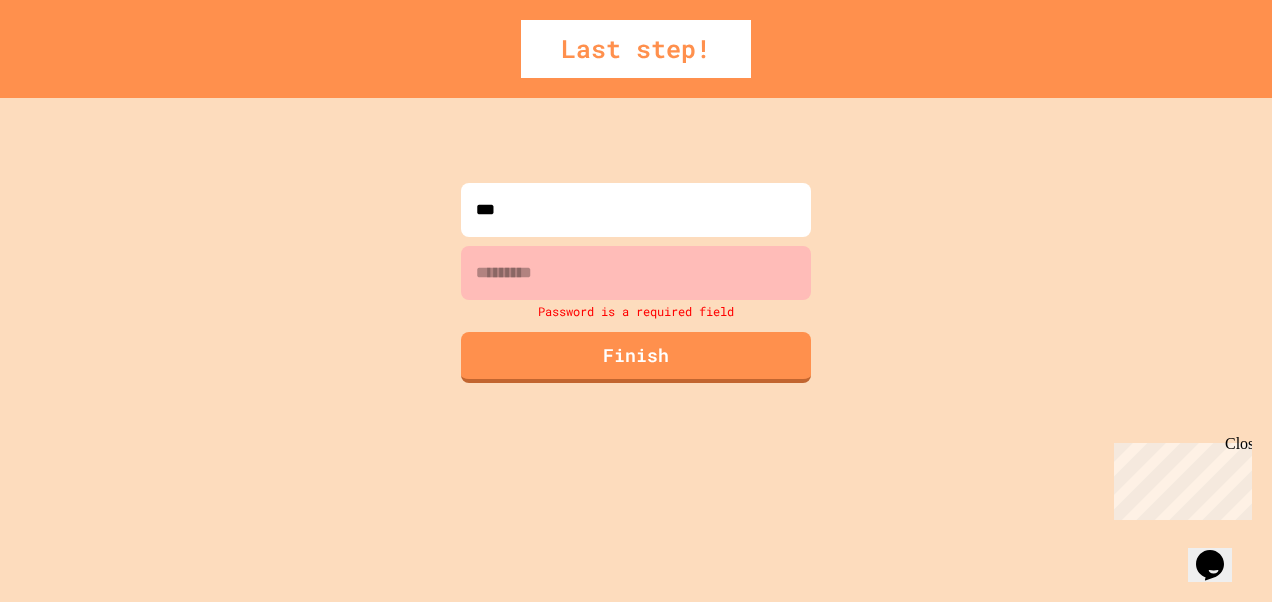 type on "***" 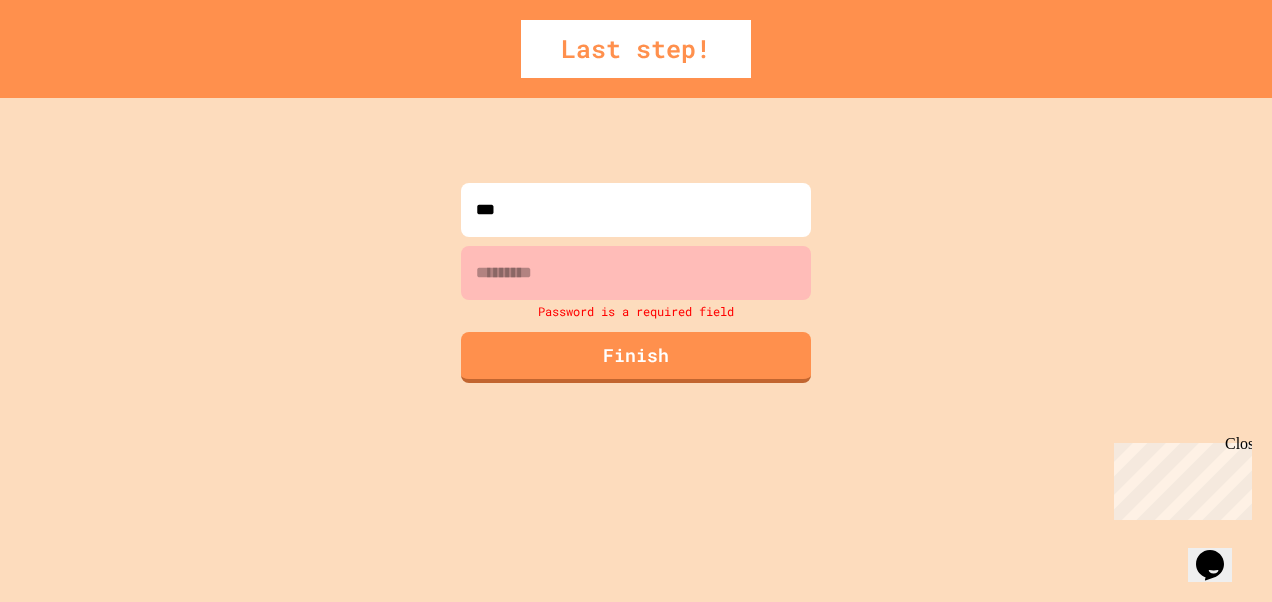 type on "*" 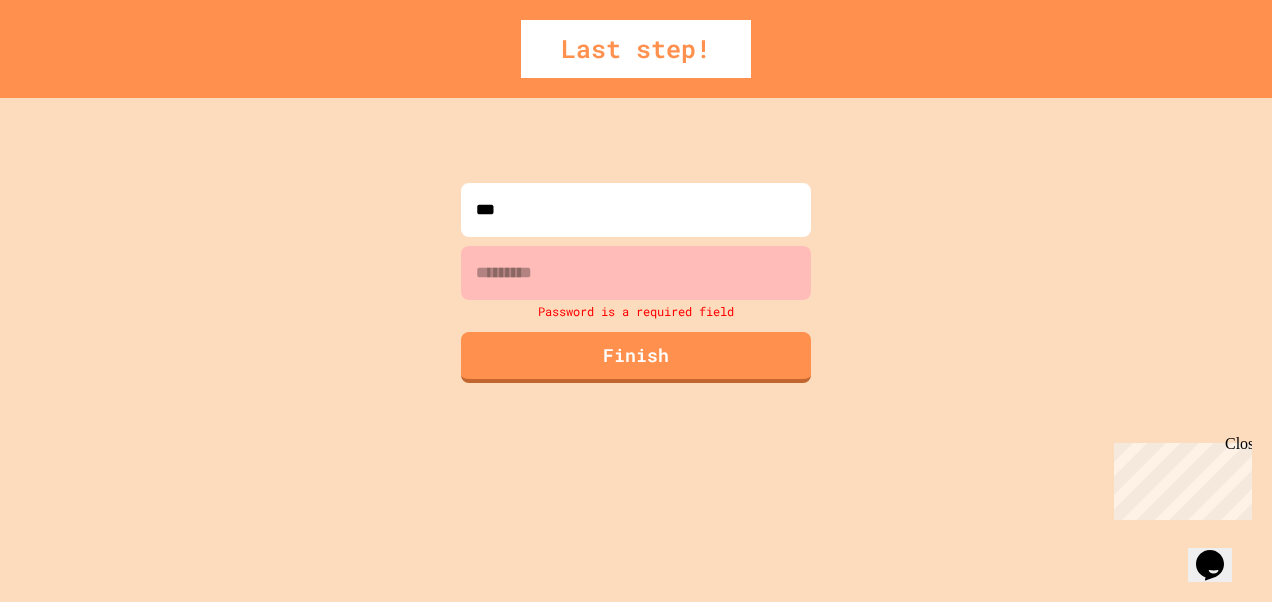 type on "*" 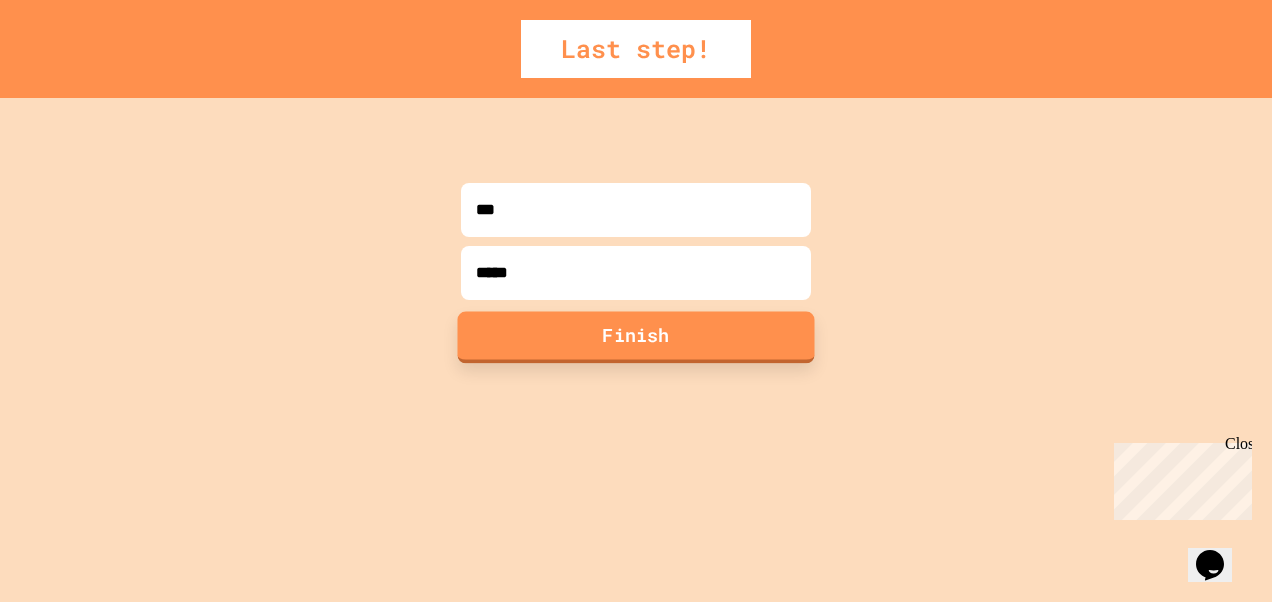type on "*****" 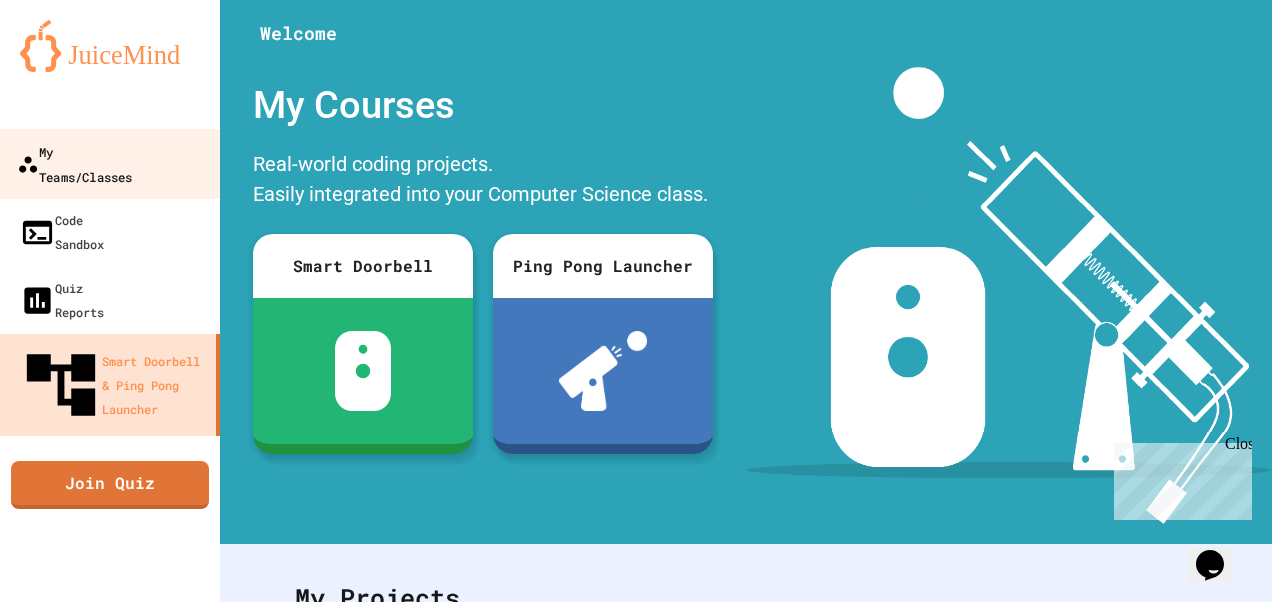 click on "My Teams/Classes" at bounding box center (74, 163) 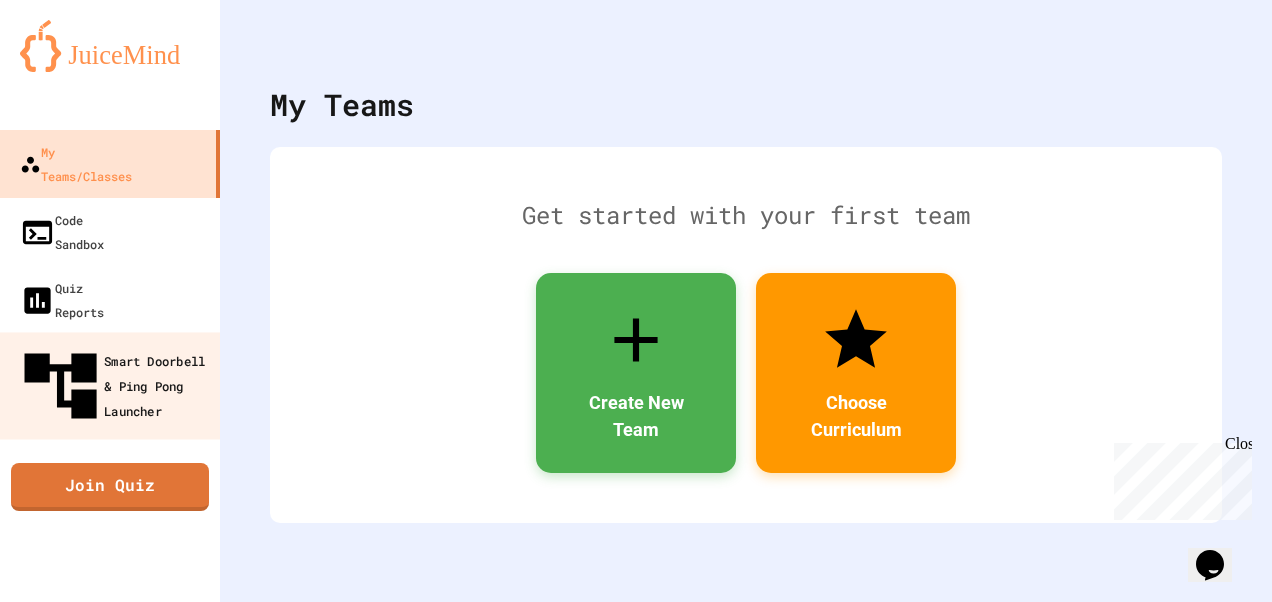 click on "Smart Doorbell & Ping Pong Launcher" at bounding box center [116, 386] 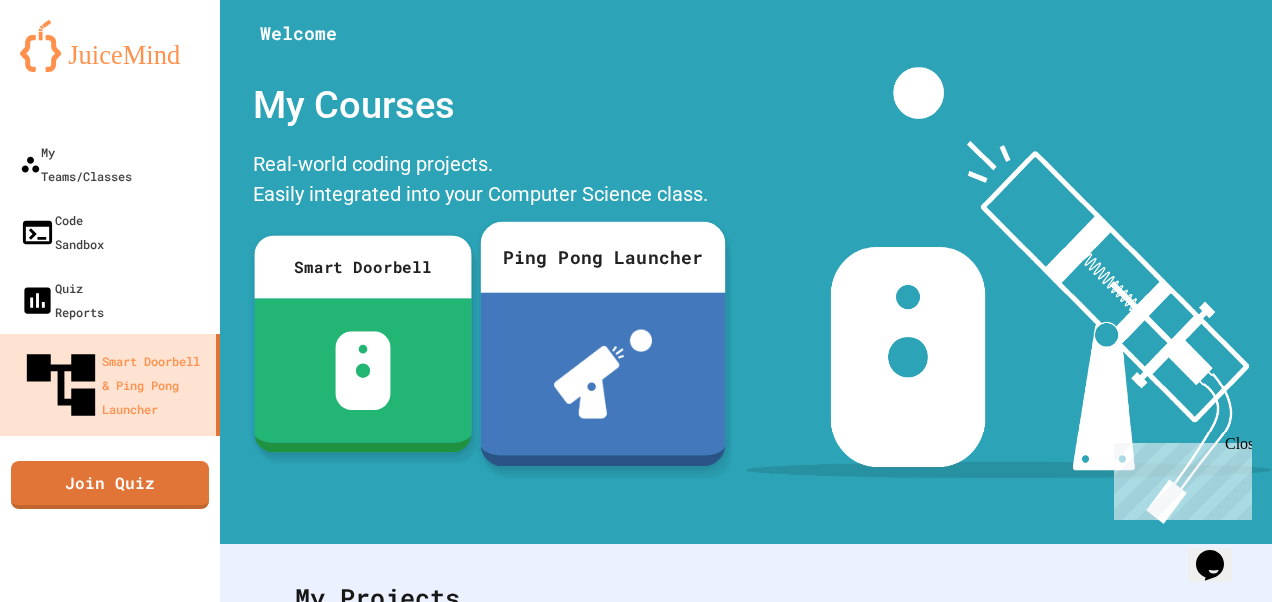 click at bounding box center (603, 374) 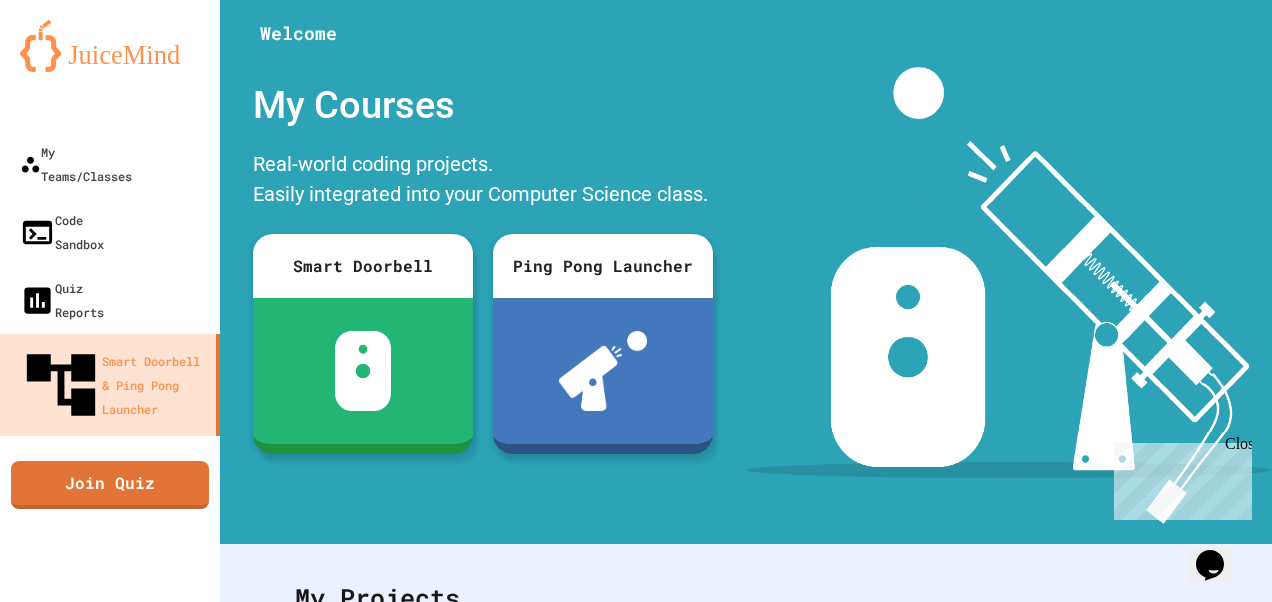 click at bounding box center (12, 1201) 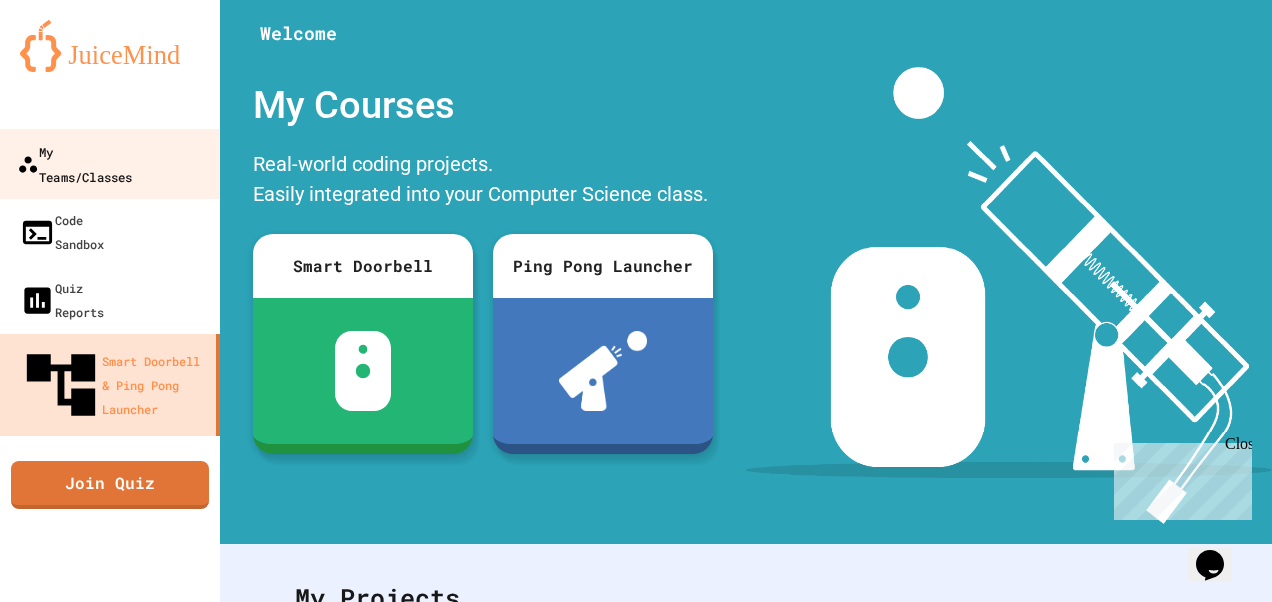 click on "My Teams/Classes" at bounding box center (110, 164) 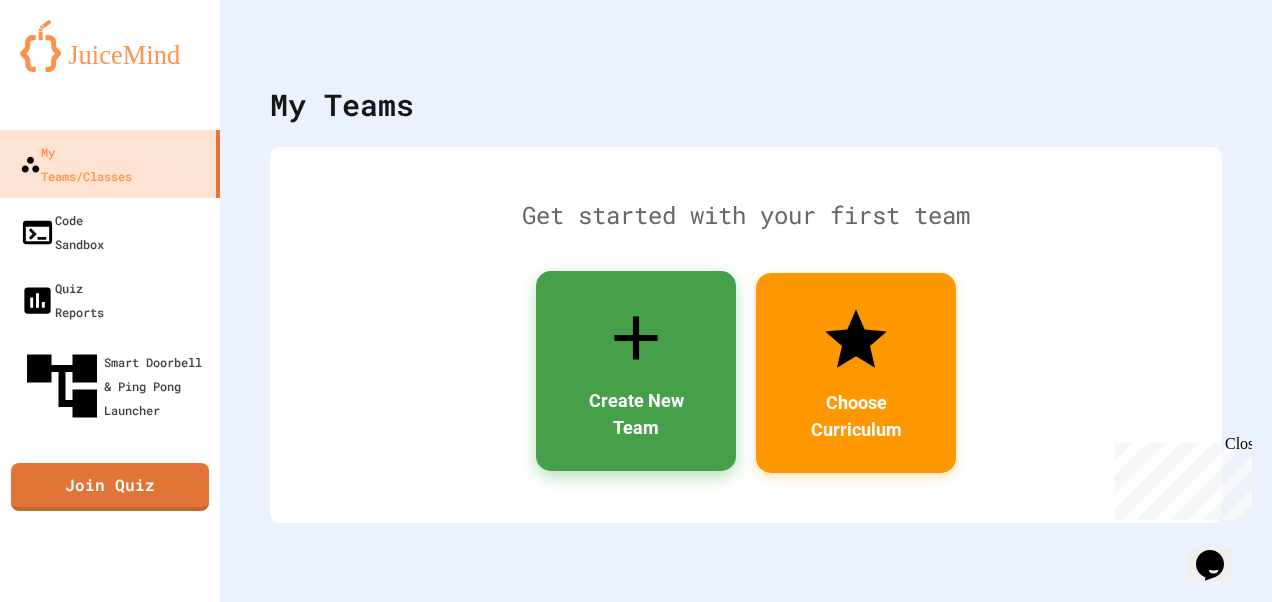click on "Create New Team" at bounding box center (636, 414) 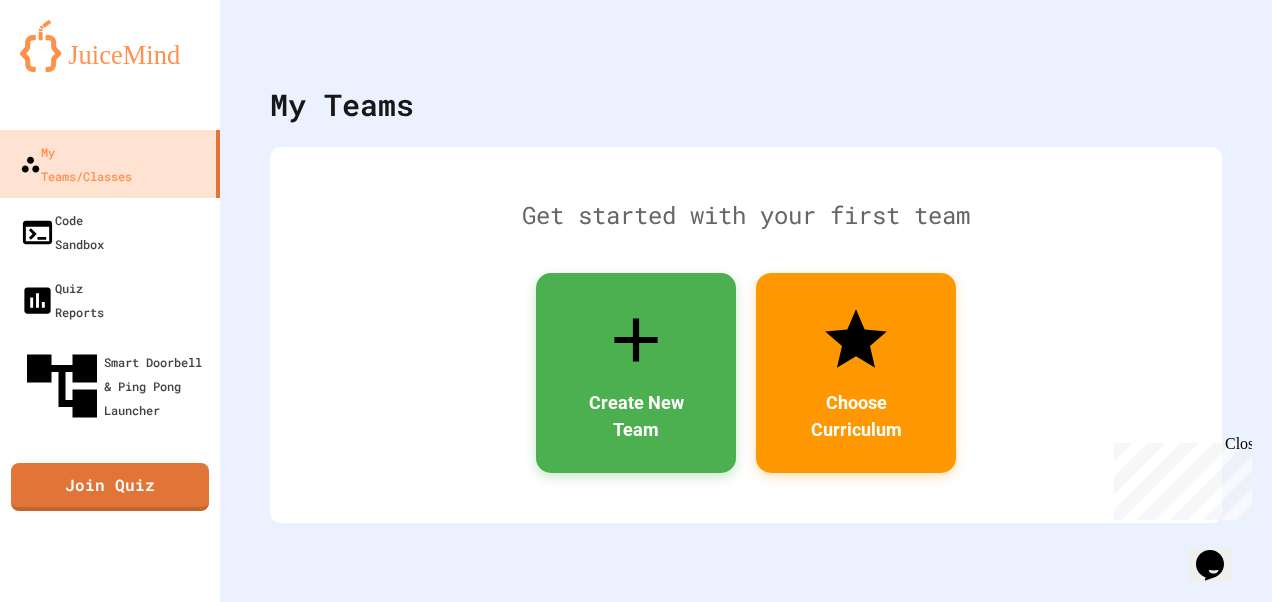 click 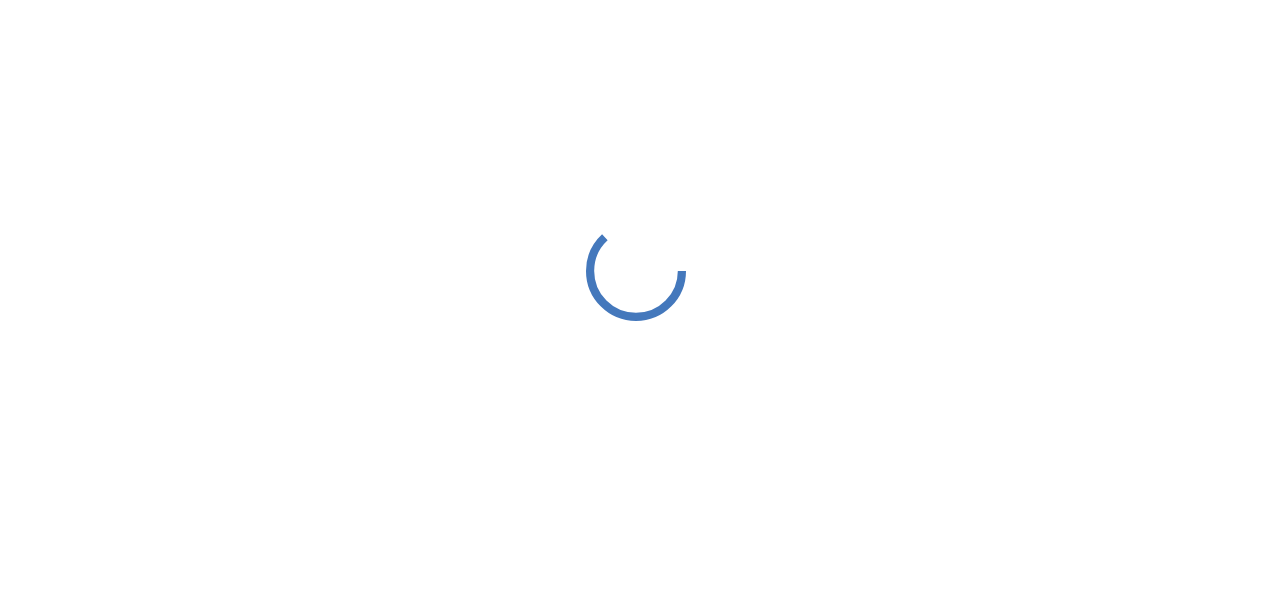 scroll, scrollTop: 0, scrollLeft: 0, axis: both 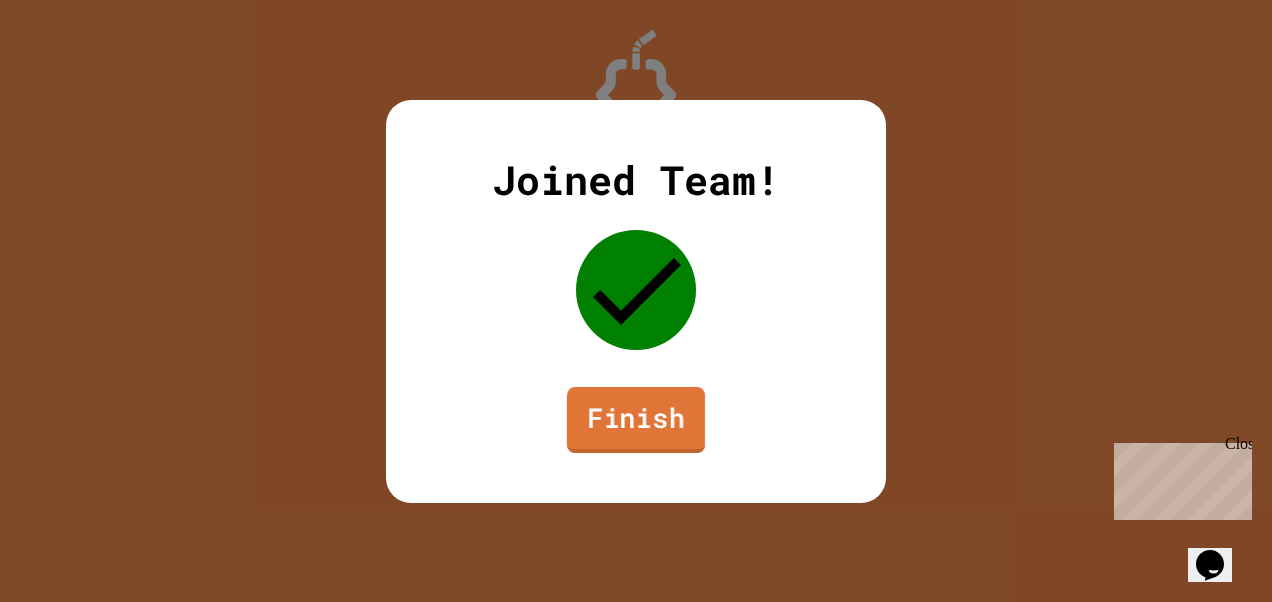 click on "Finish" at bounding box center (636, 419) 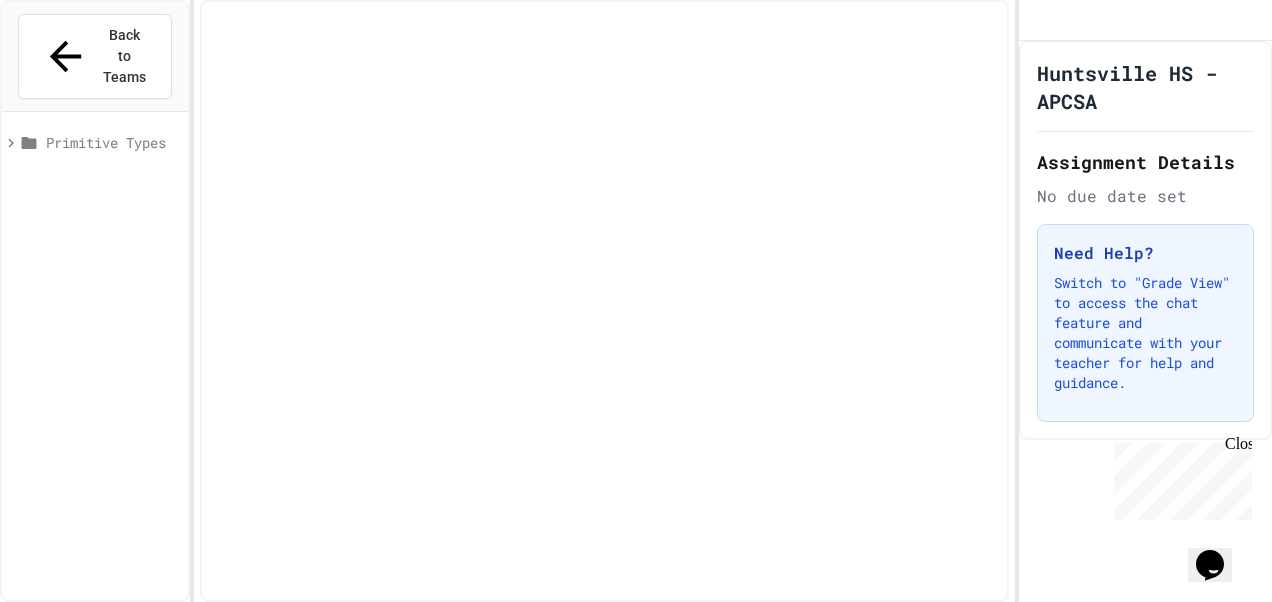click on "Back to Teams" at bounding box center [124, 56] 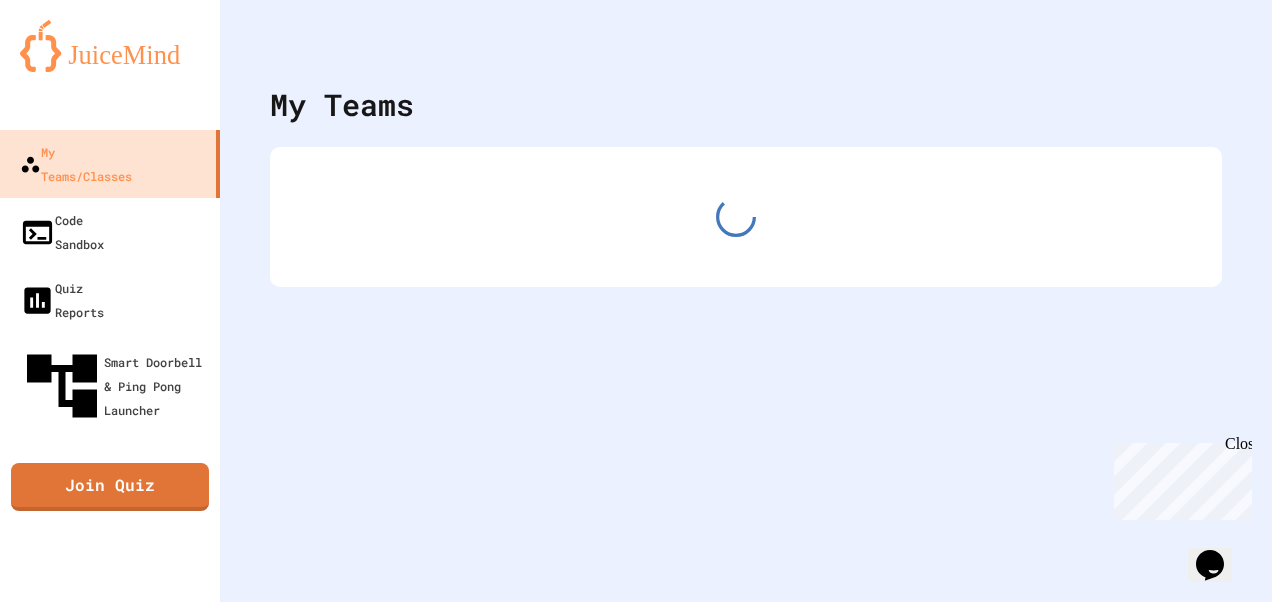 click at bounding box center (110, 46) 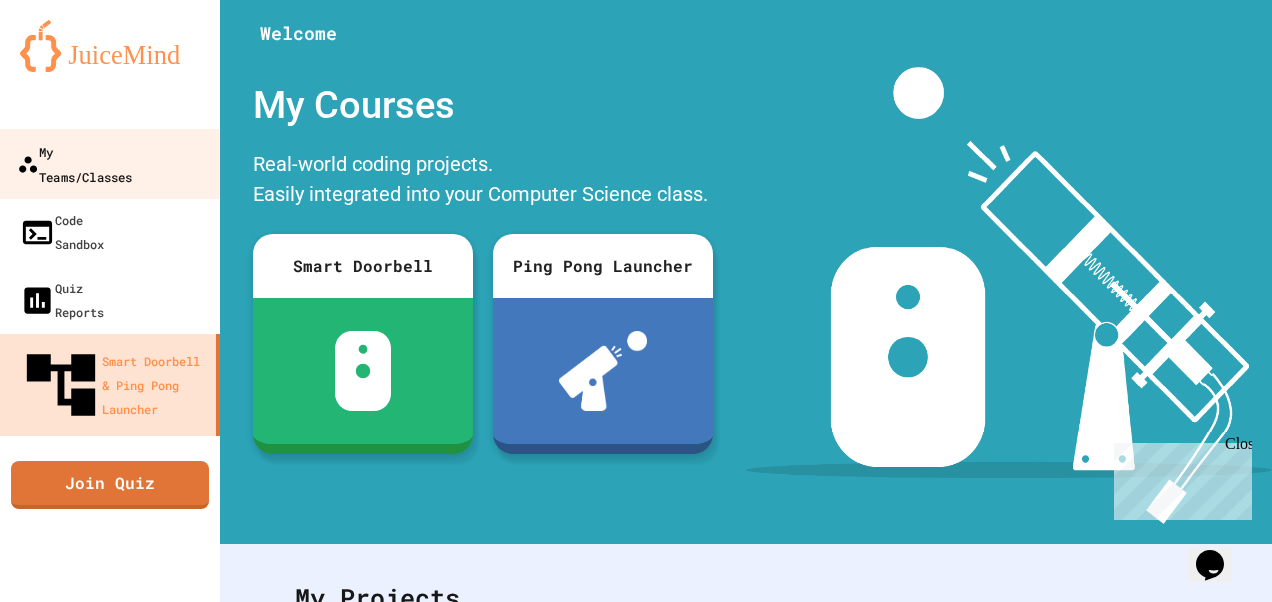 click on "My Teams/Classes" at bounding box center (74, 163) 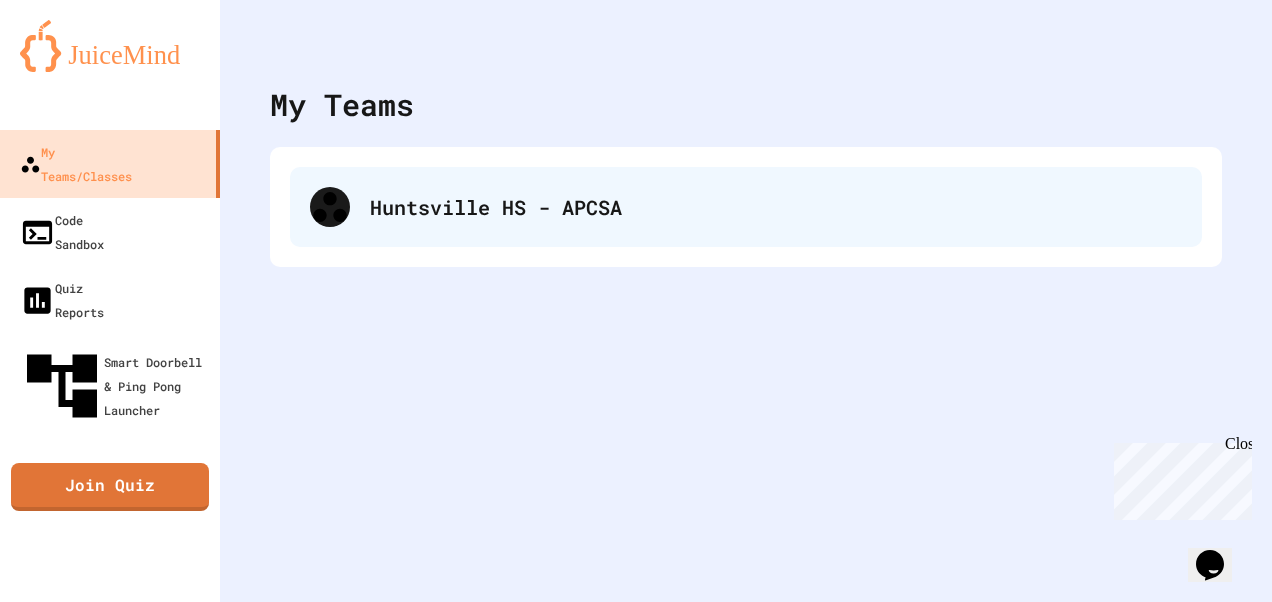 click on "Huntsville HS - APCSA" at bounding box center (746, 207) 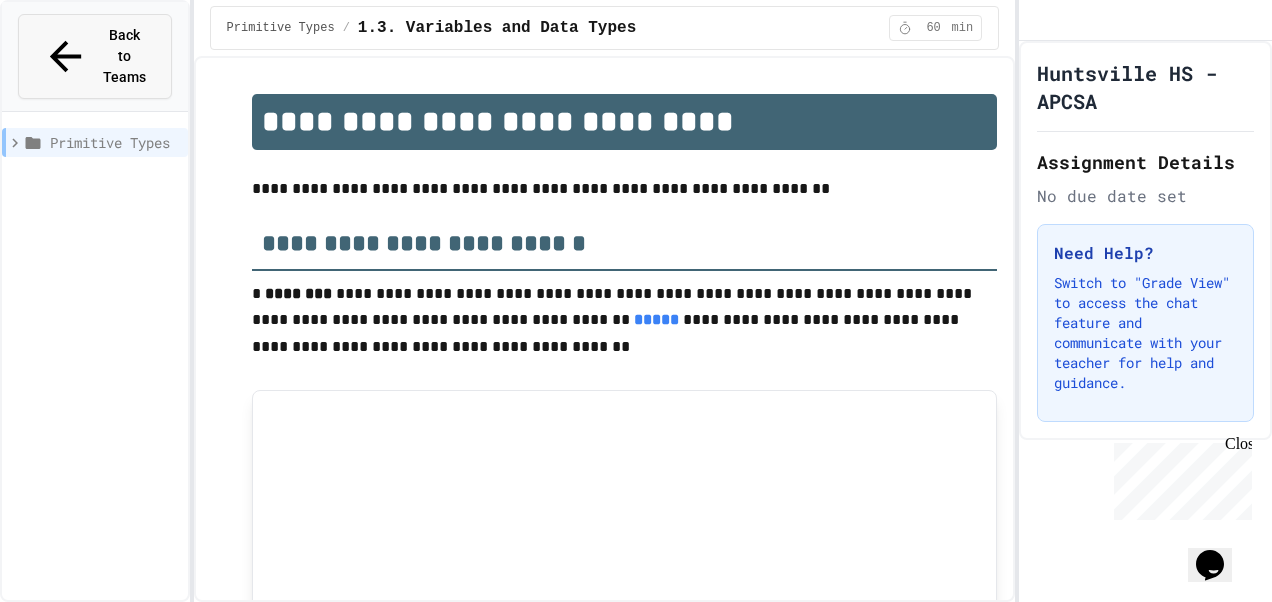 click on "Back to Teams" at bounding box center [124, 56] 